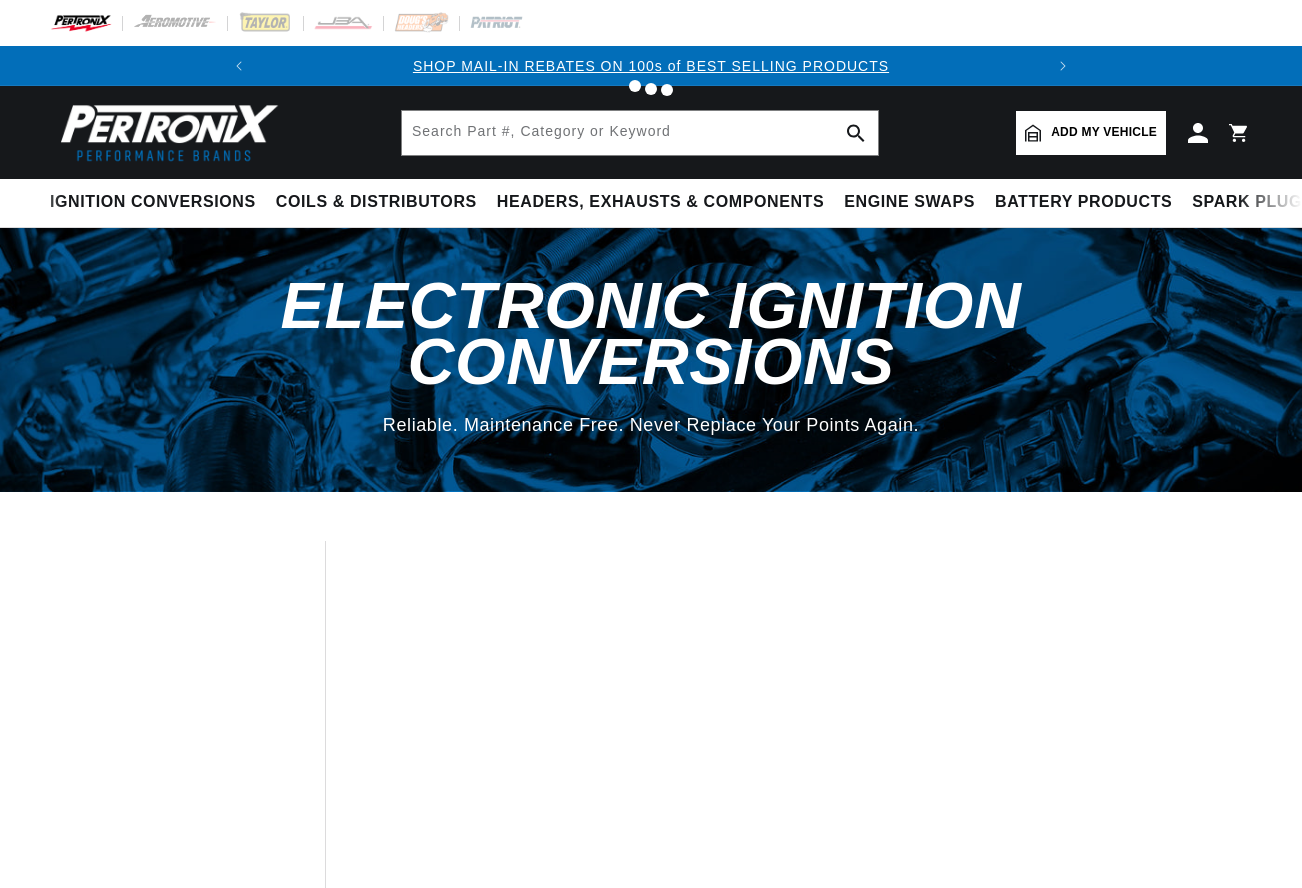 scroll, scrollTop: 0, scrollLeft: 0, axis: both 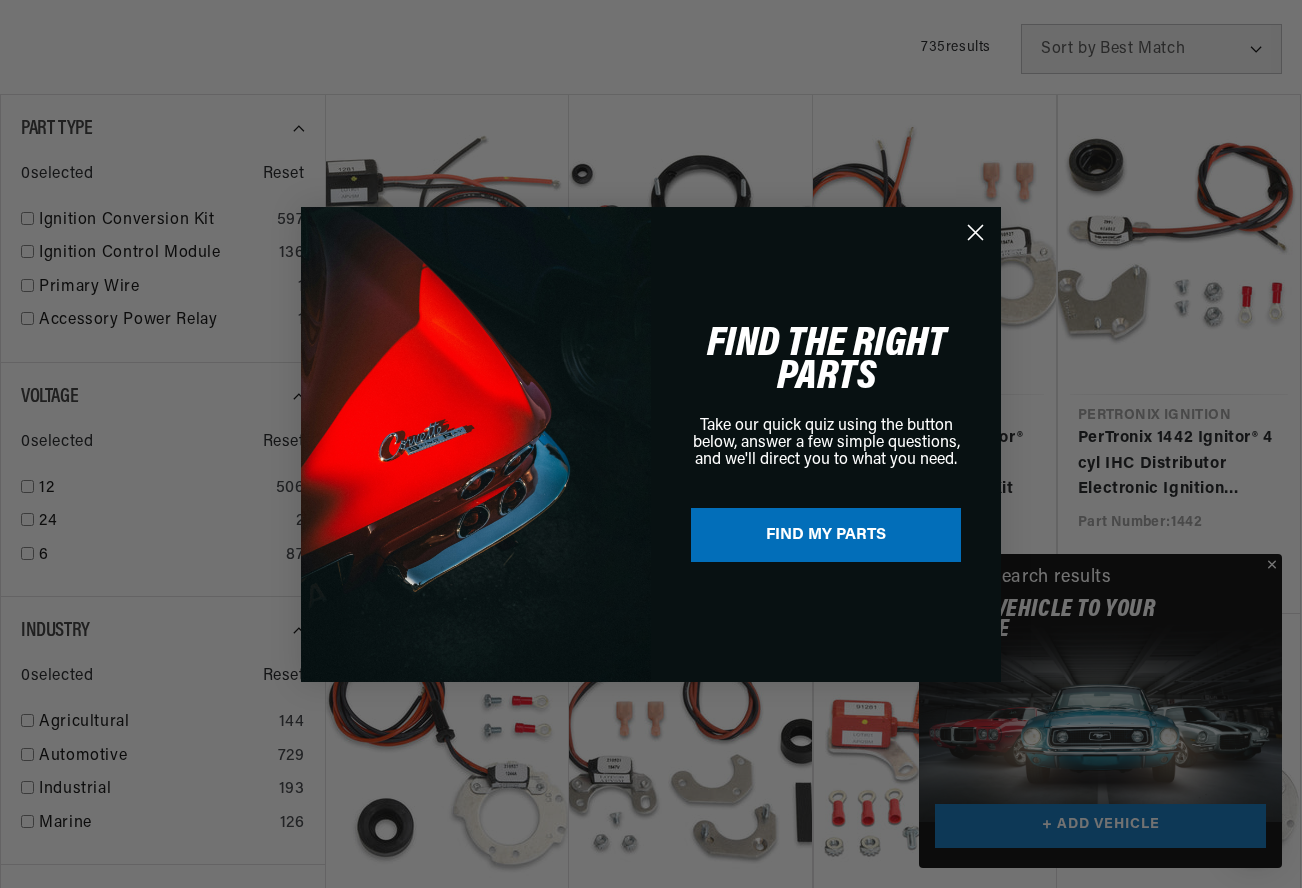 click on "Close dialog FIND THE RIGHT PARTS Take our quick quiz using the button below, answer a few simple questions, and we'll direct you to what you need. FIND MY PARTS Submit" at bounding box center (651, 444) 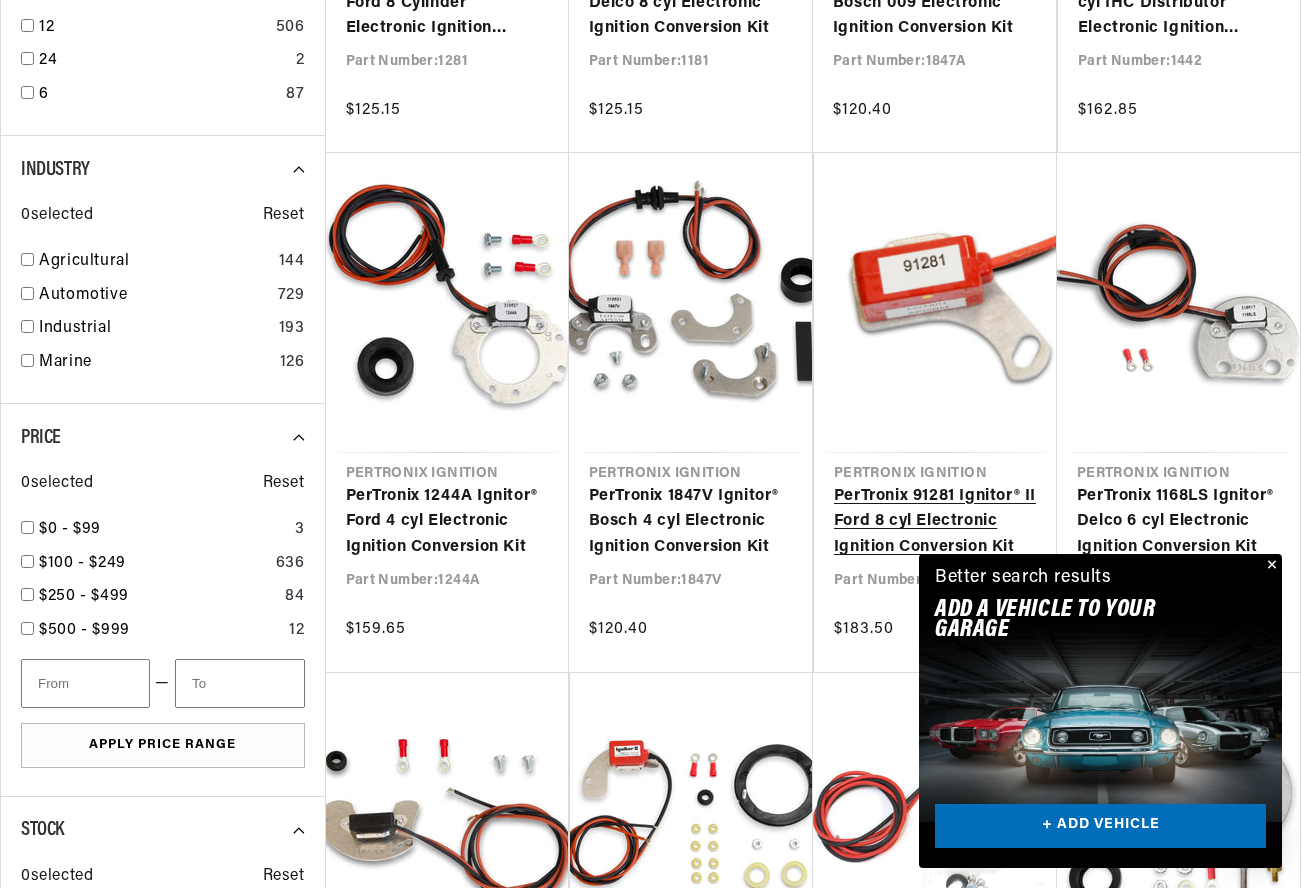 scroll, scrollTop: 913, scrollLeft: 0, axis: vertical 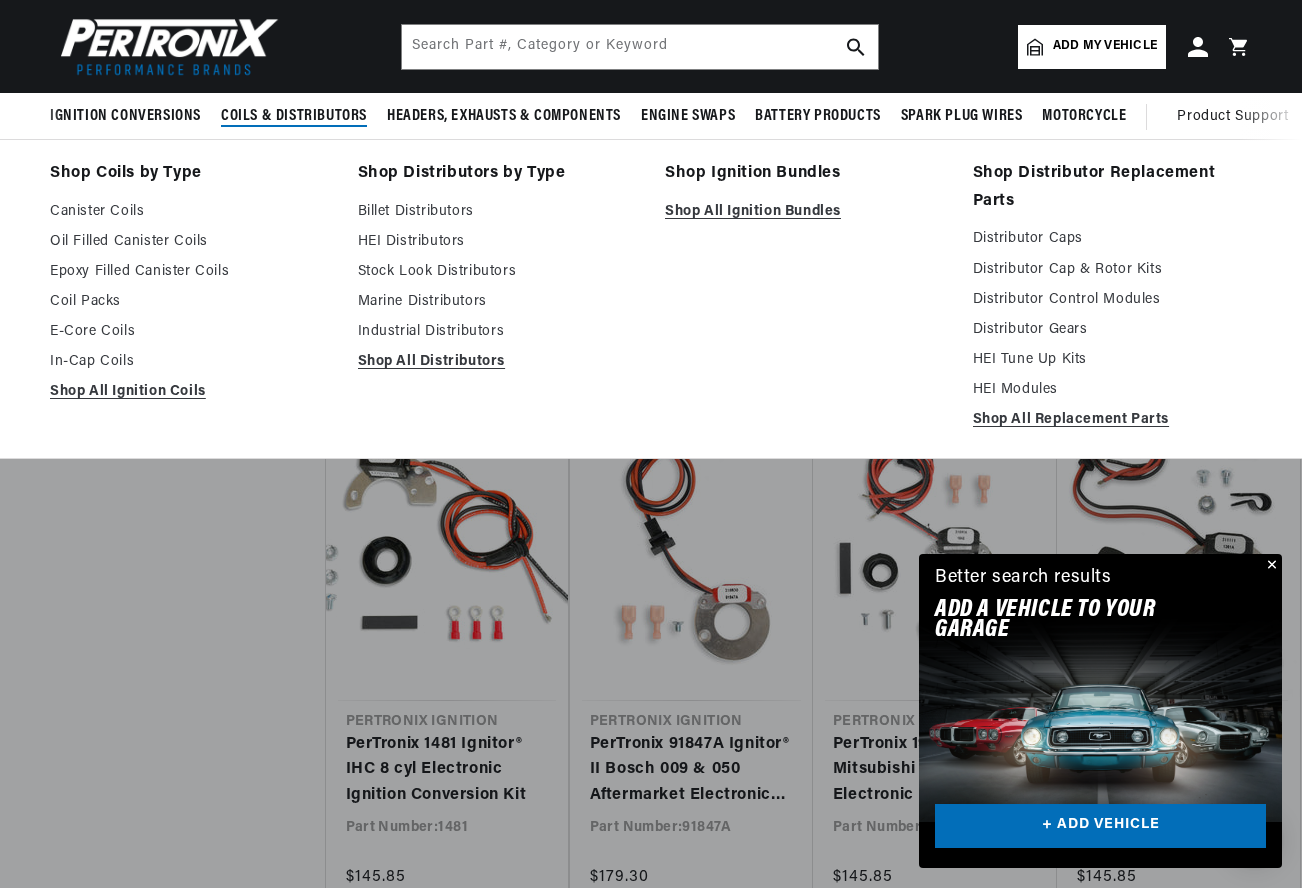 click on "Coils & Distributors" at bounding box center [294, 116] 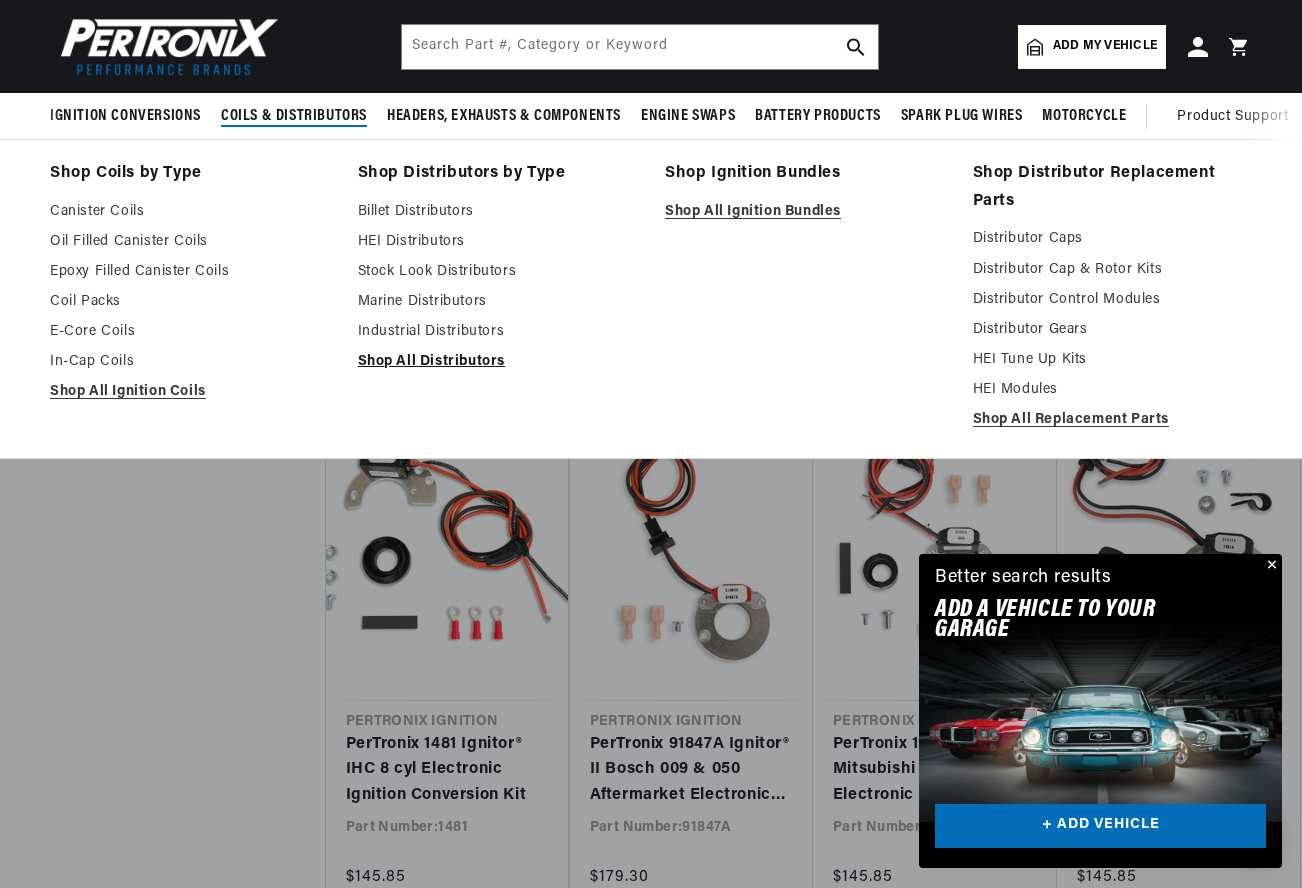 click on "Shop All Distributors" at bounding box center (498, 362) 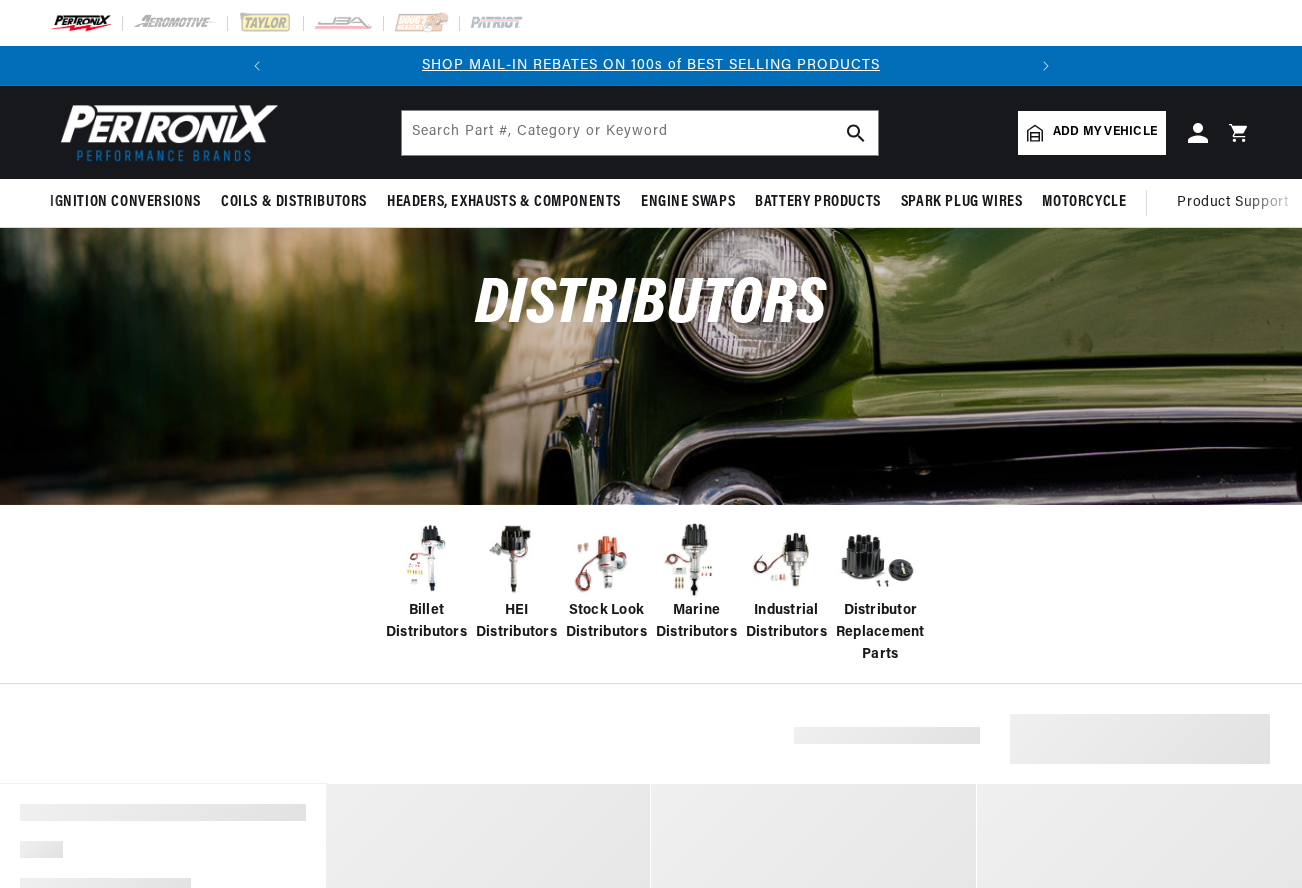 scroll, scrollTop: 0, scrollLeft: 0, axis: both 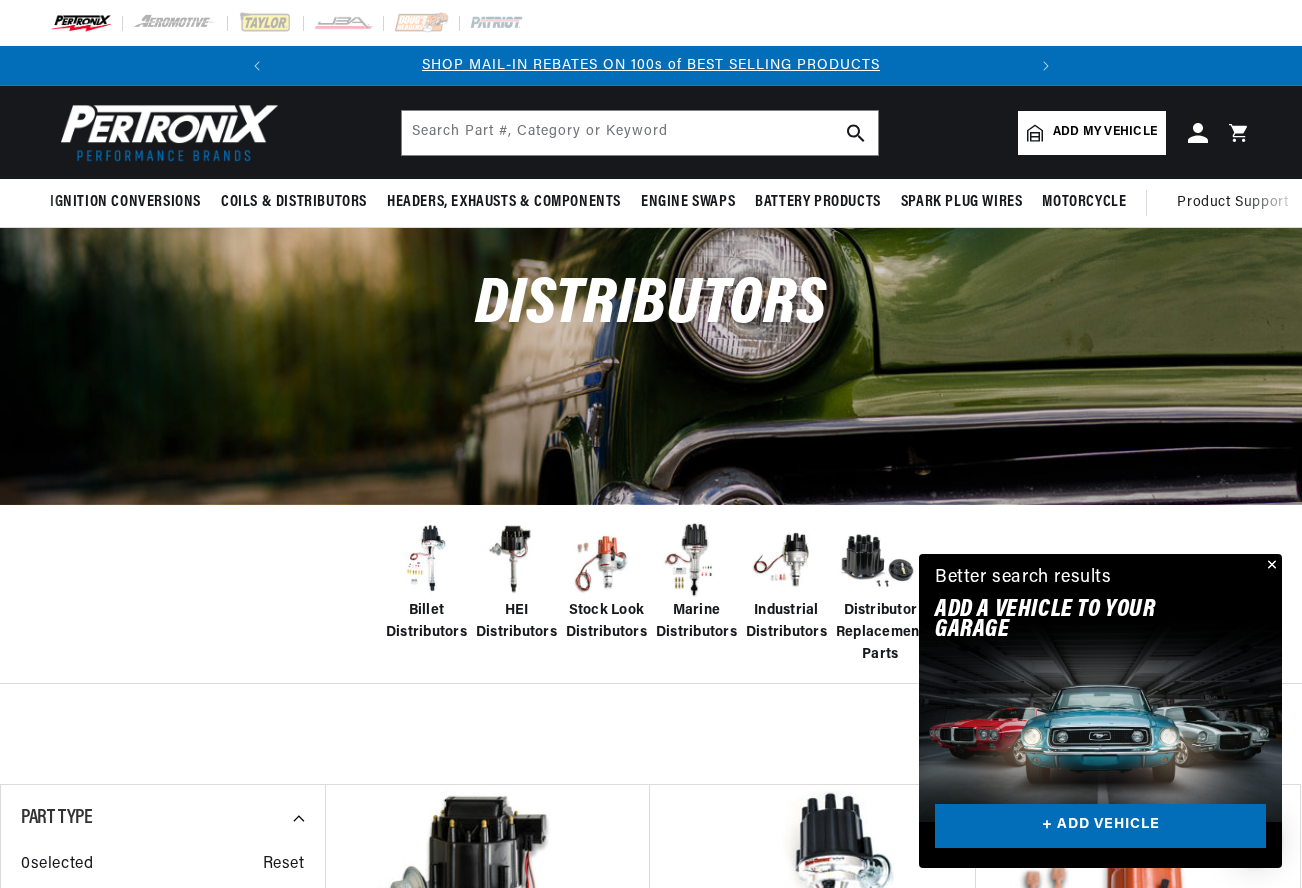 click on "Stock Look Distributors" at bounding box center (606, 622) 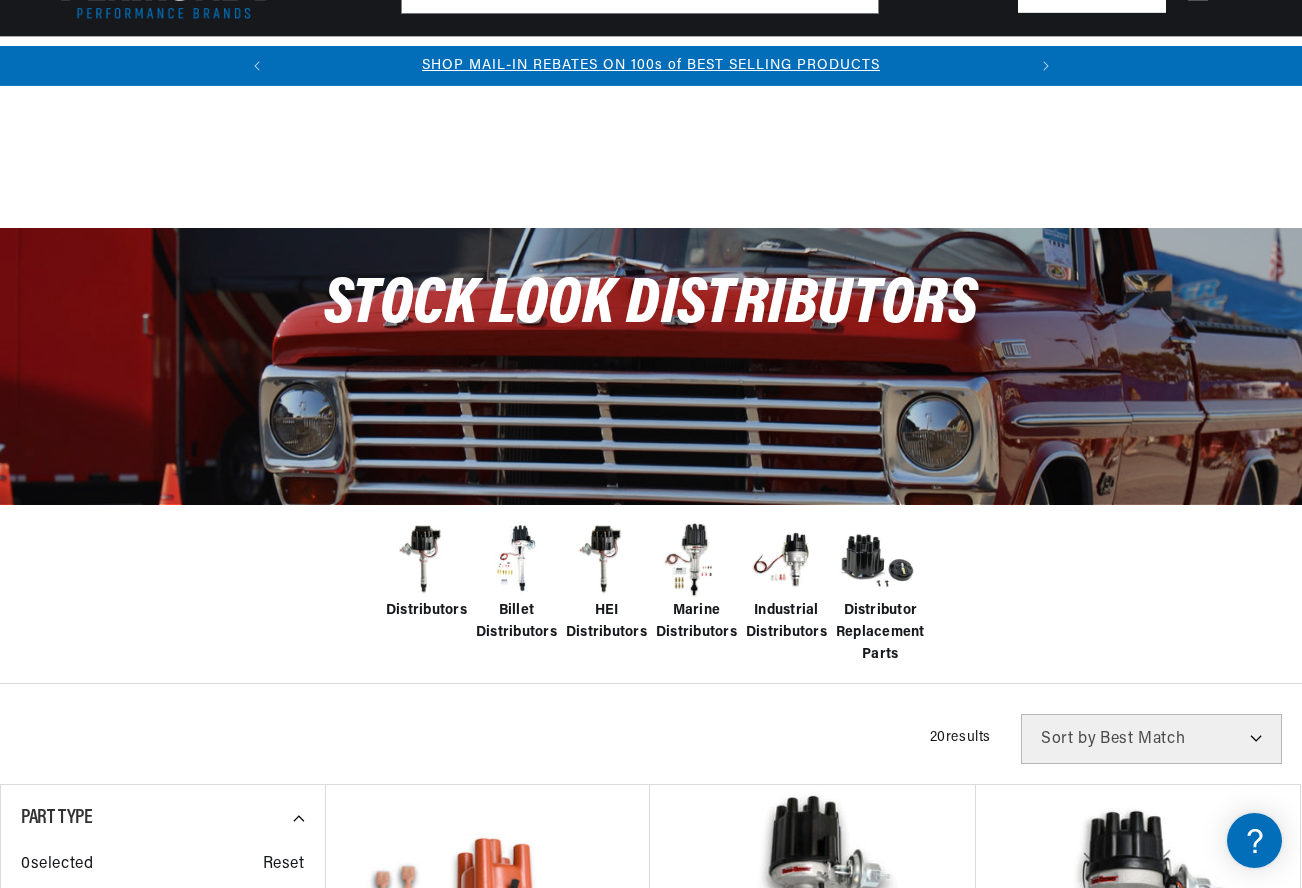 scroll, scrollTop: 643, scrollLeft: 0, axis: vertical 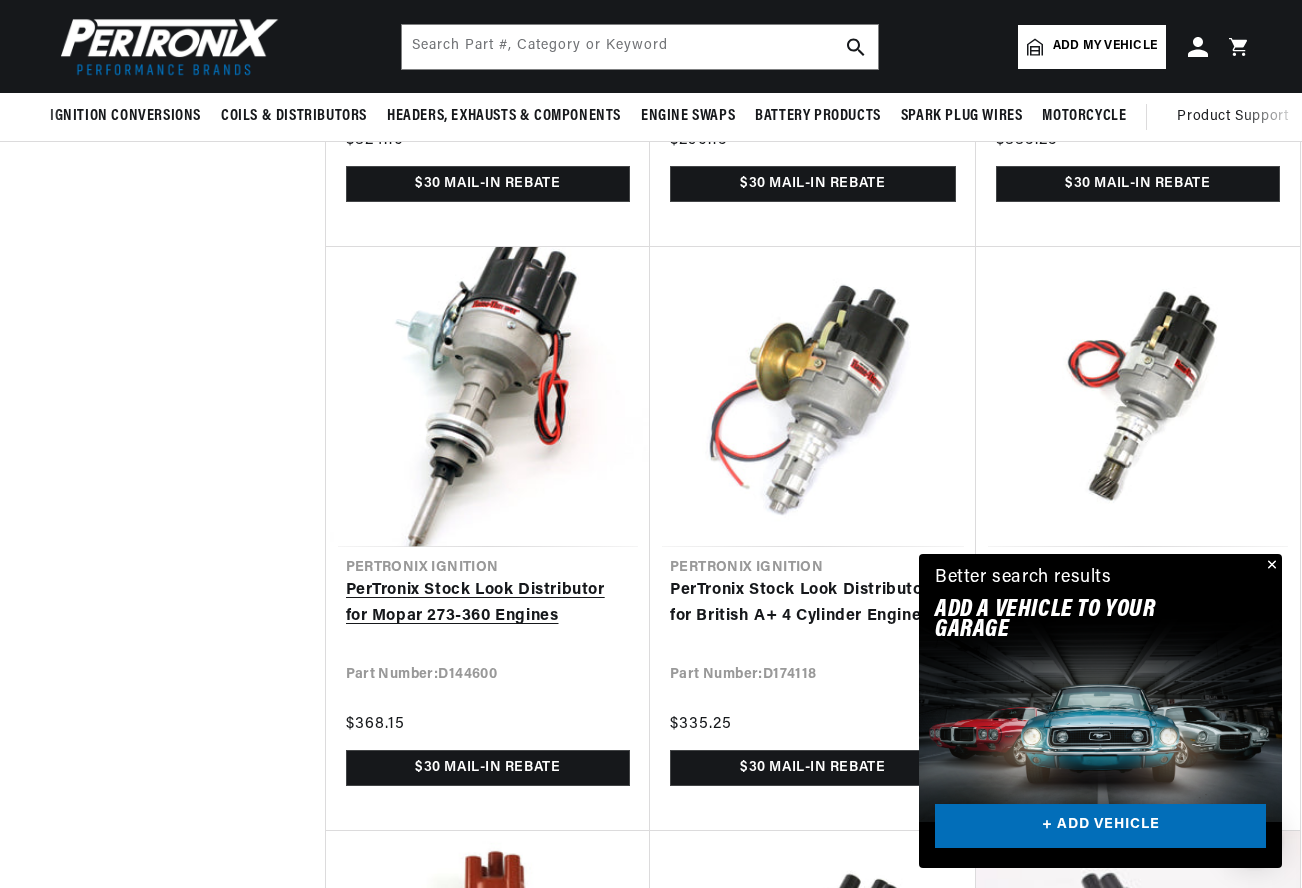 click on "PerTronix Stock Look Distributor for Mopar 273-360 Engines" at bounding box center (488, 603) 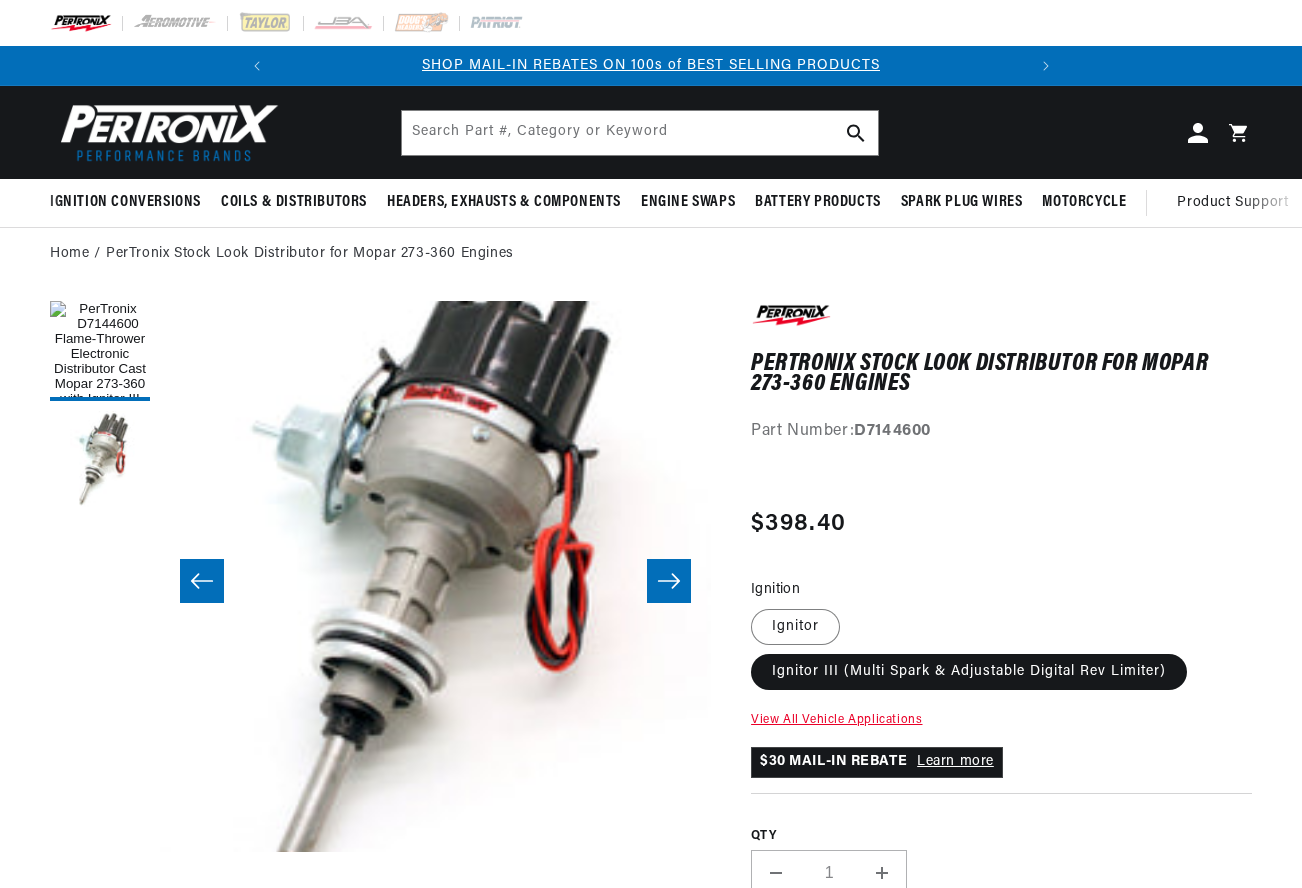 scroll, scrollTop: 0, scrollLeft: 0, axis: both 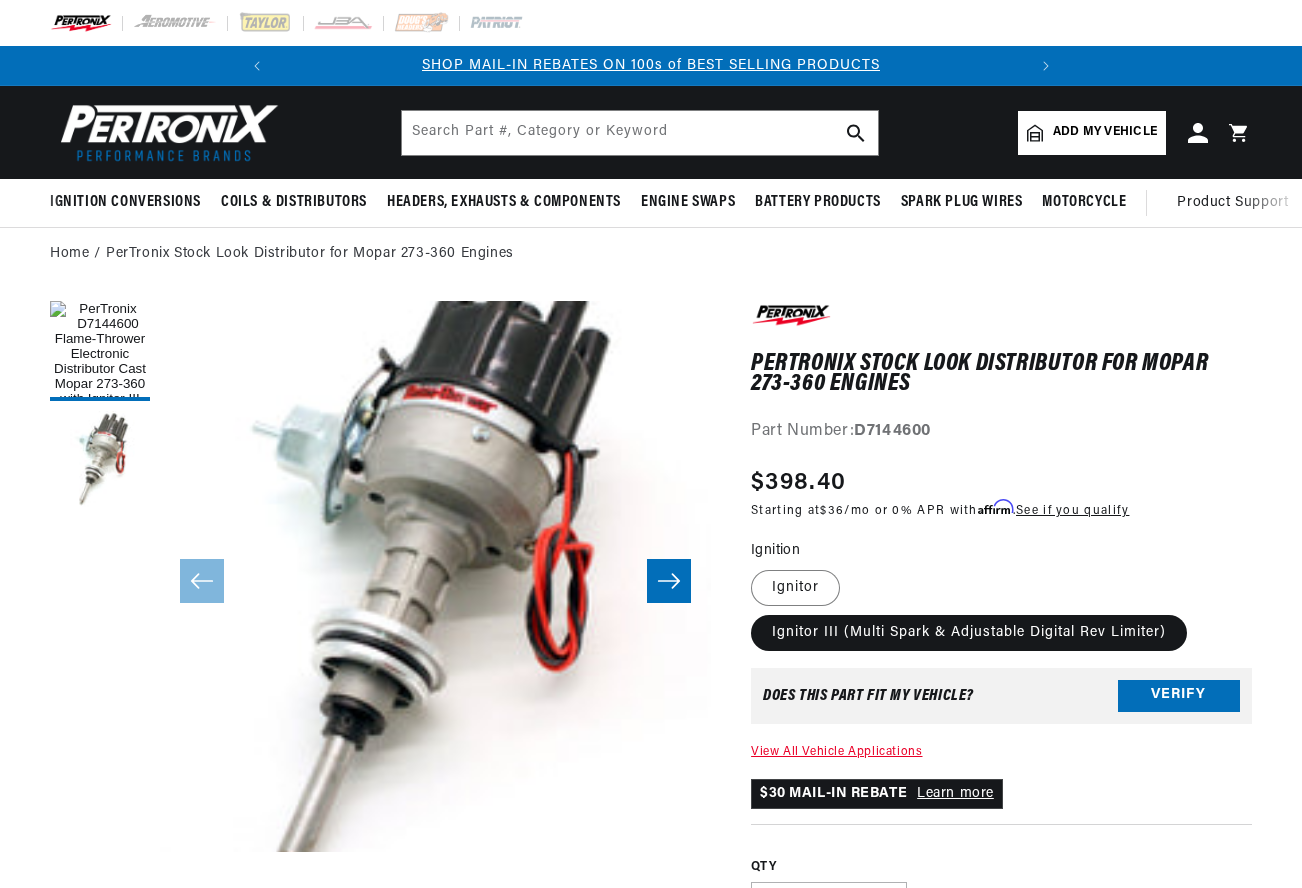 click 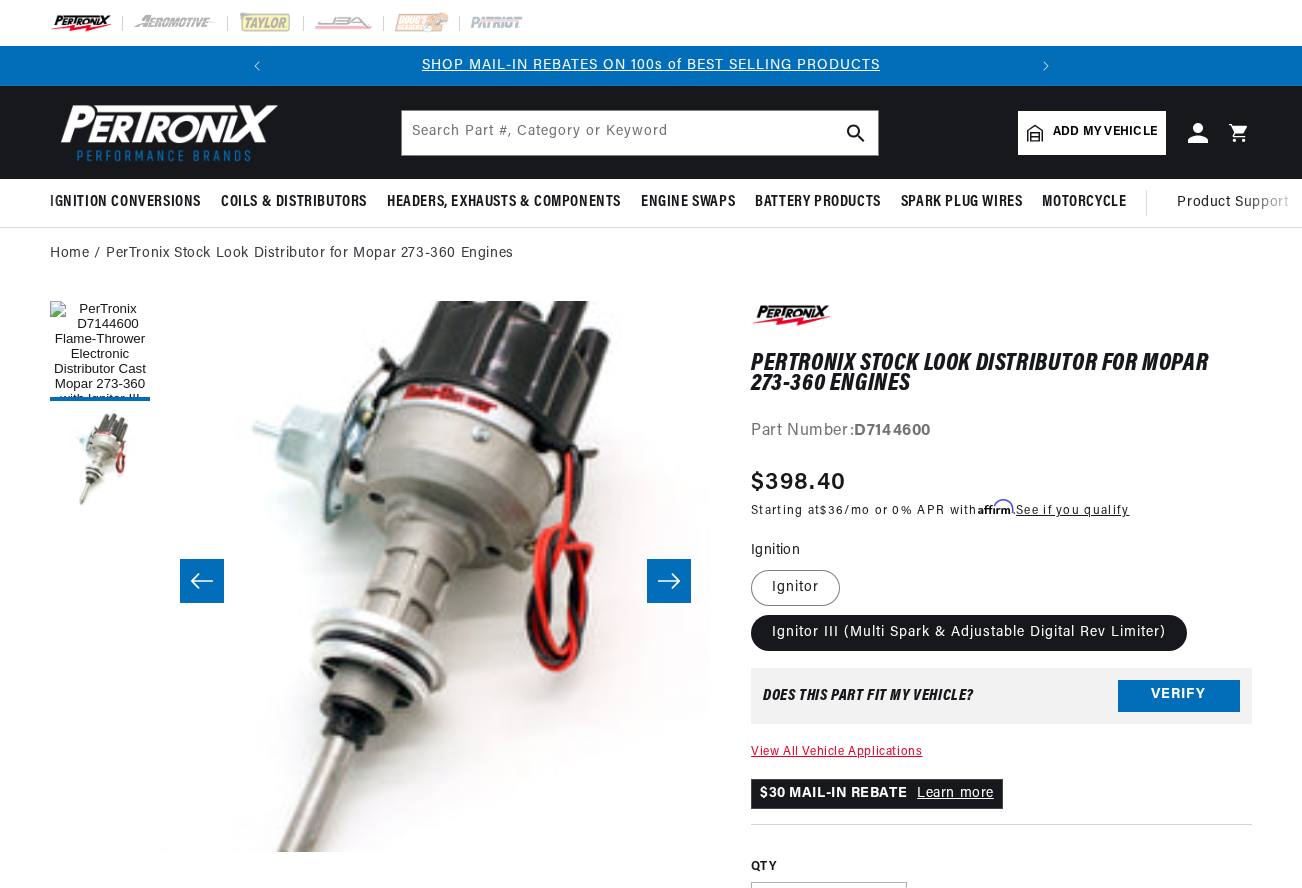 scroll, scrollTop: 0, scrollLeft: 551, axis: horizontal 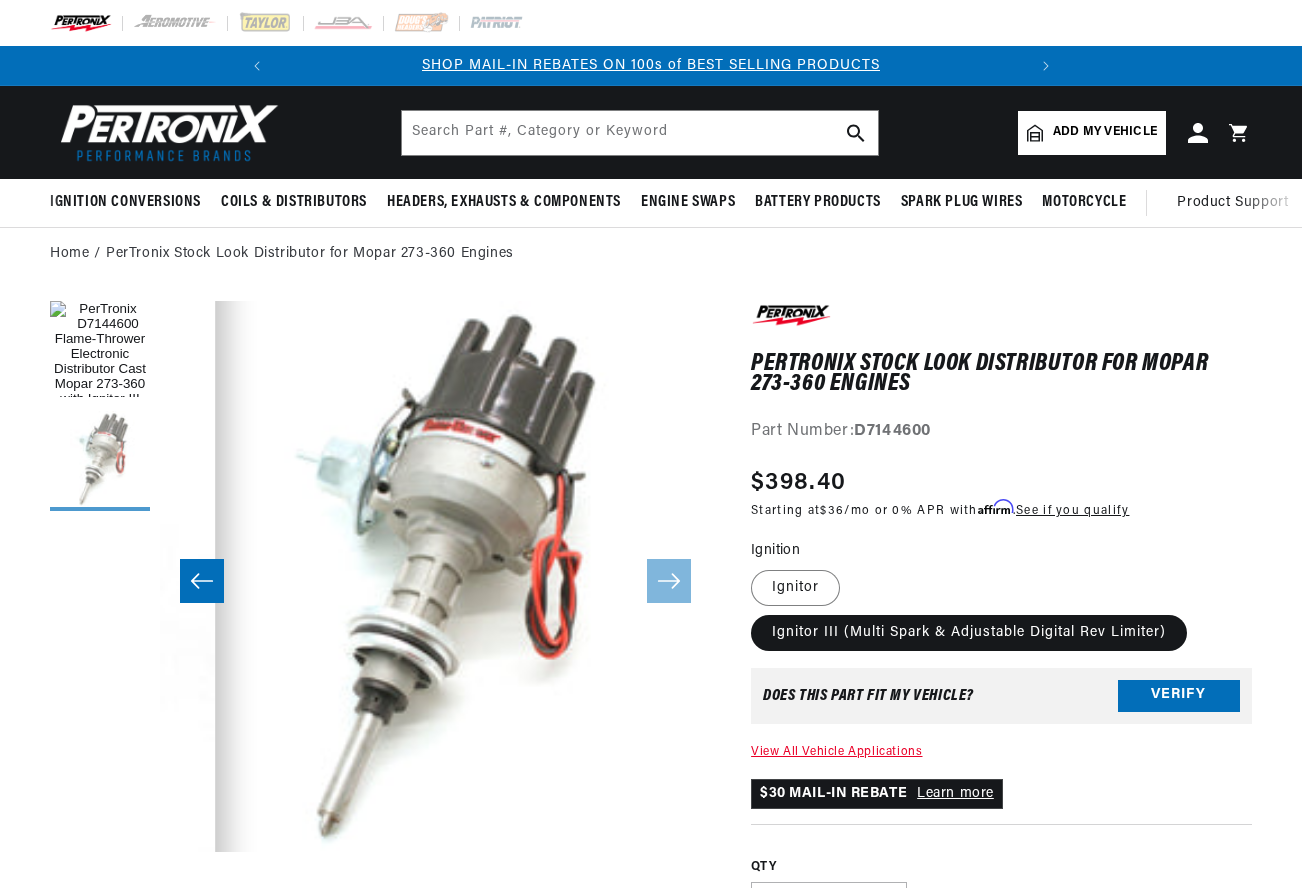 click at bounding box center [100, 461] 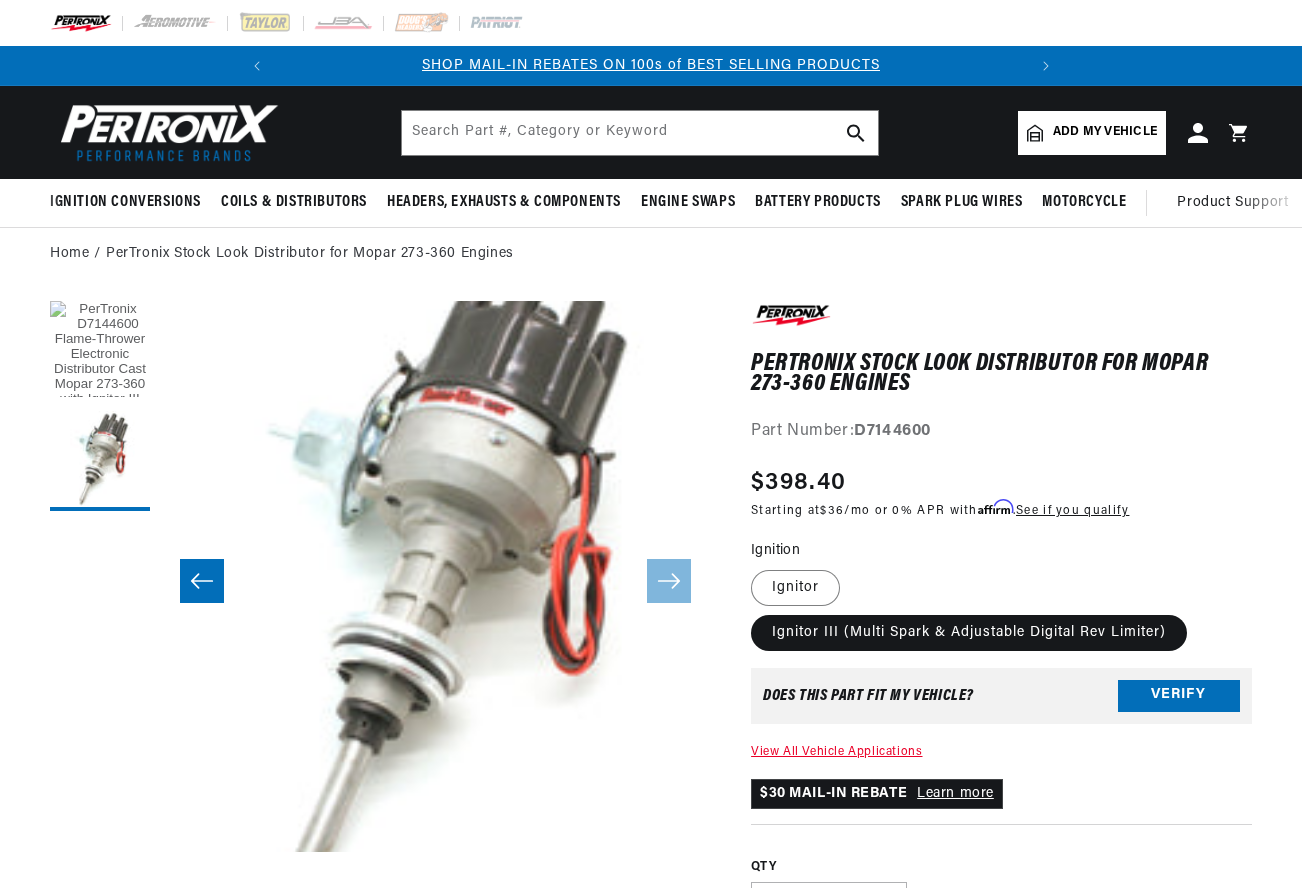 click at bounding box center (100, 351) 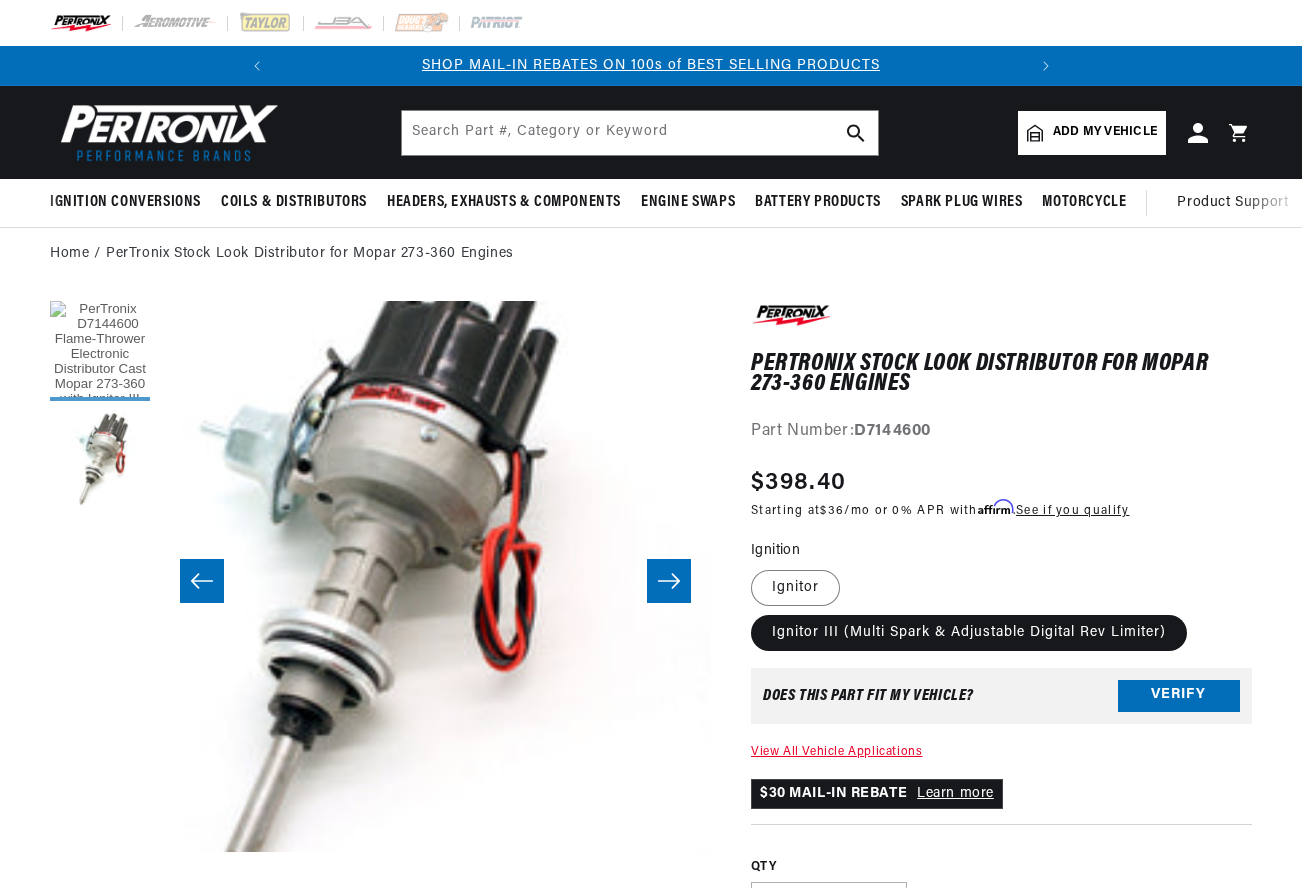 scroll, scrollTop: 0, scrollLeft: 0, axis: both 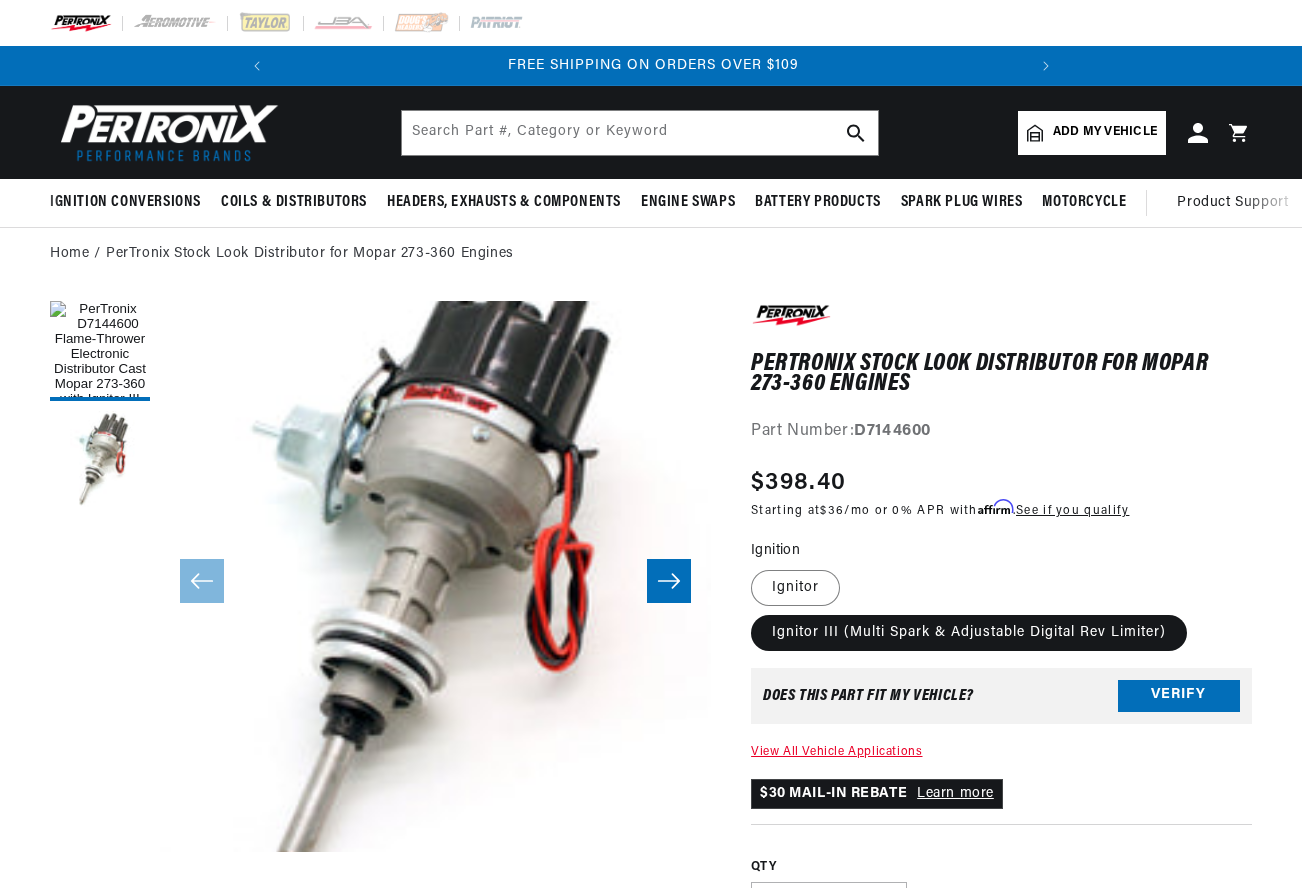 click on "Verify" at bounding box center [1179, 696] 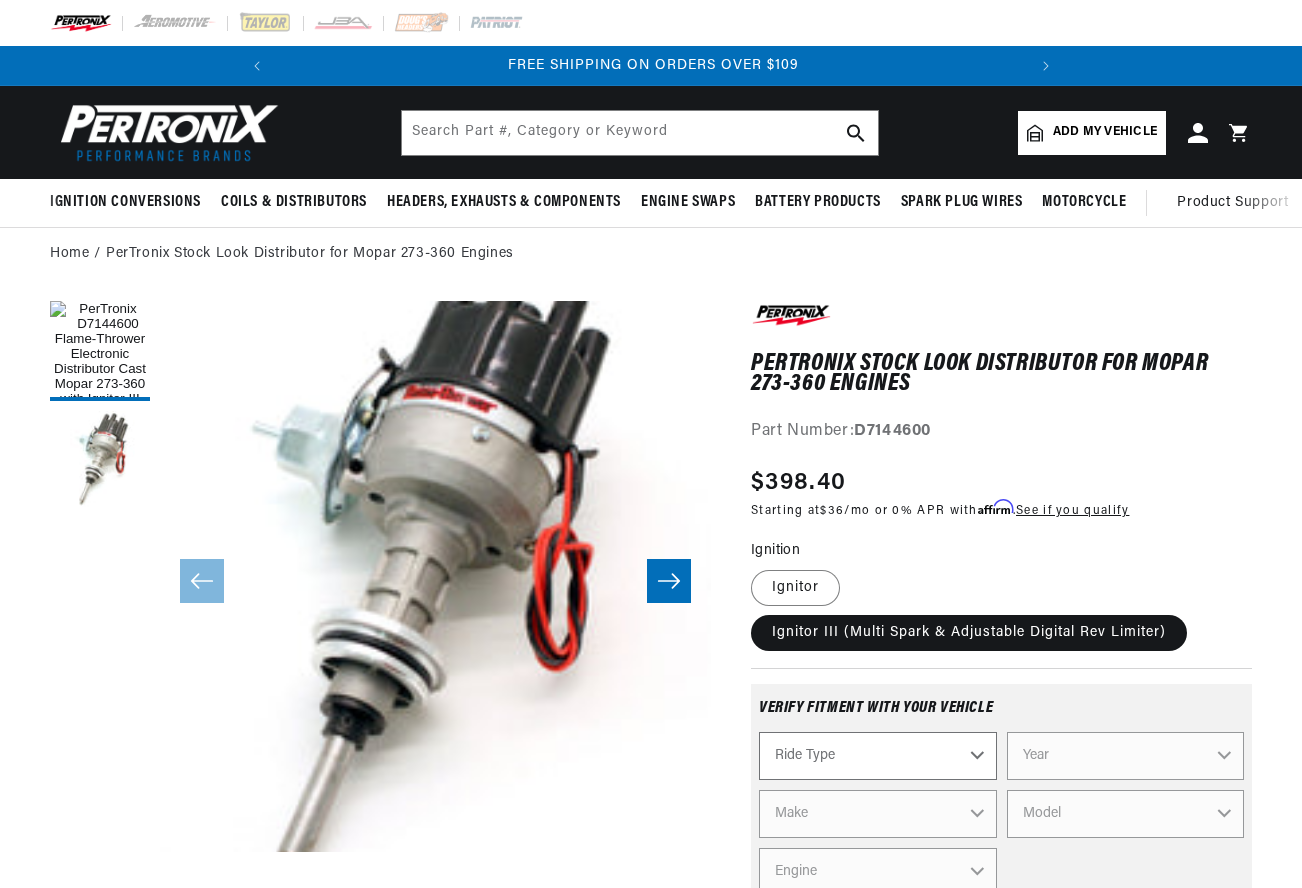 select on "Automotive" 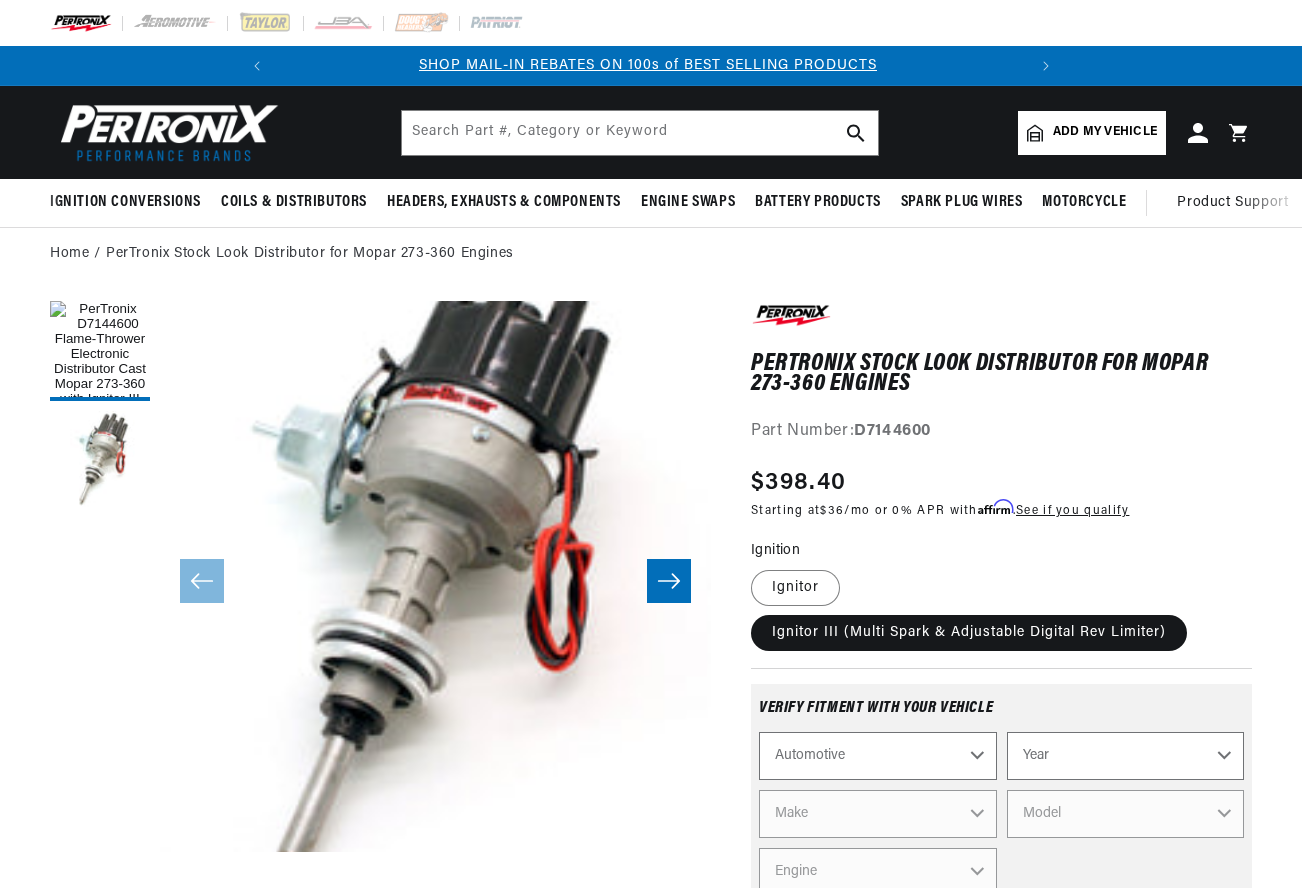 scroll, scrollTop: 0, scrollLeft: 0, axis: both 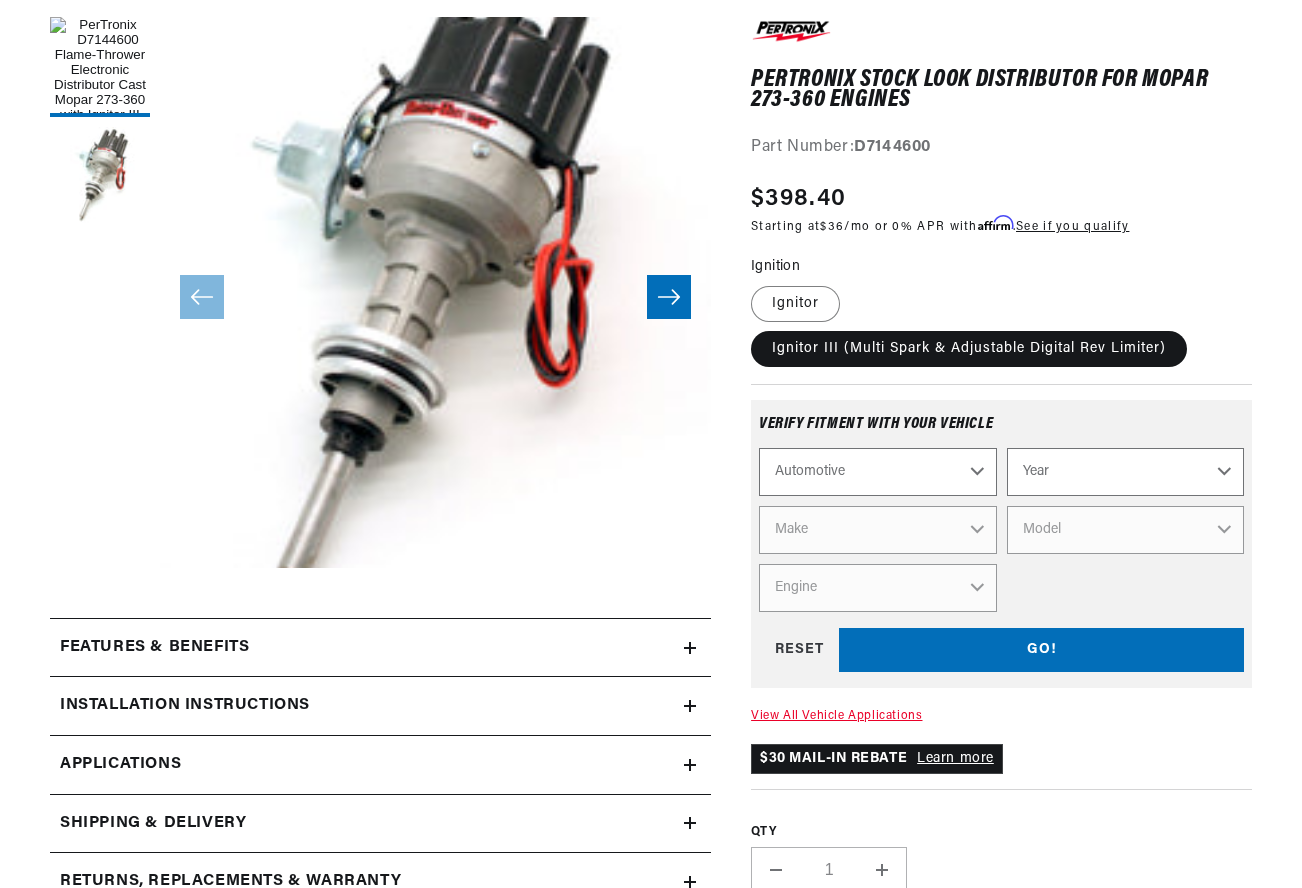 select on "1967" 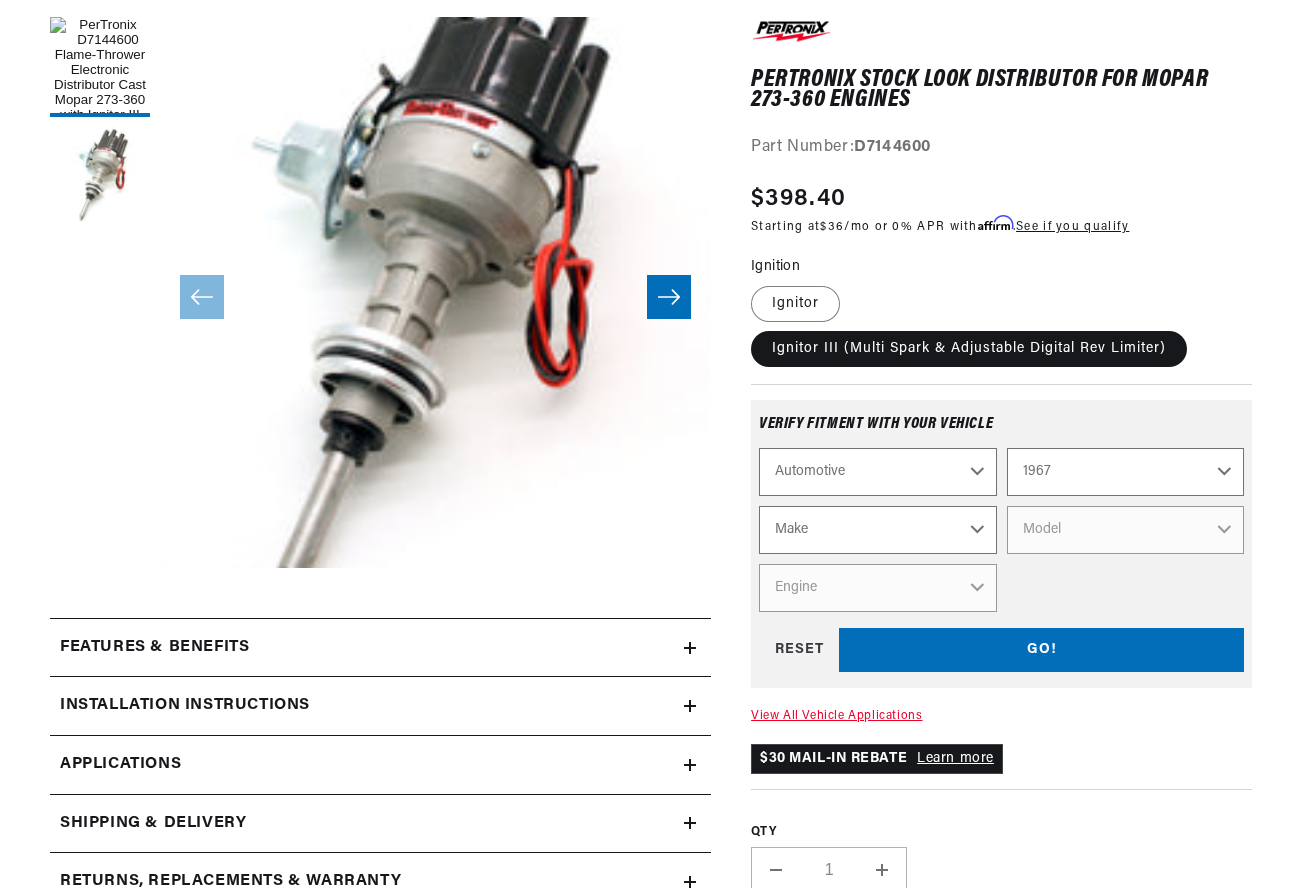 select on "Dodge" 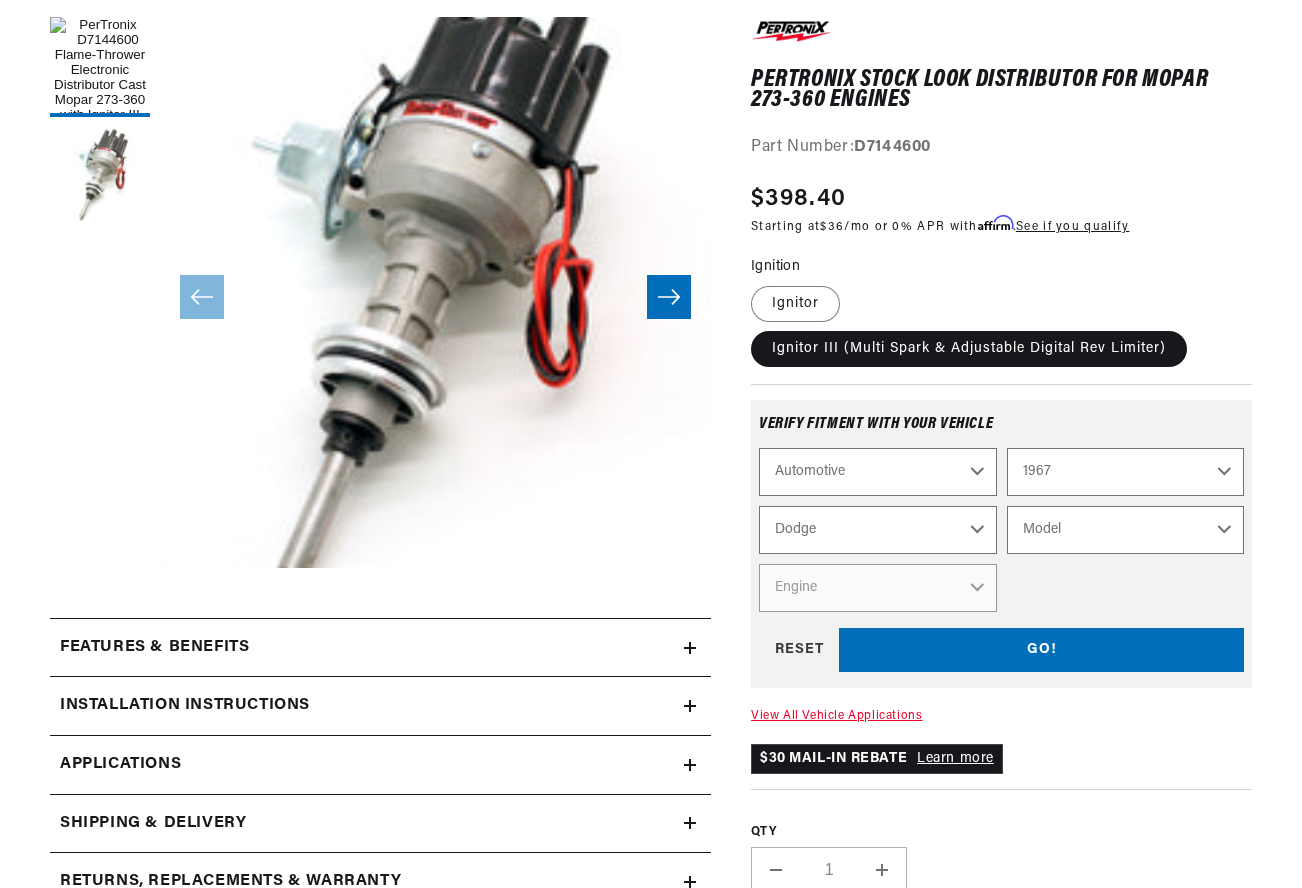 scroll, scrollTop: 0, scrollLeft: 747, axis: horizontal 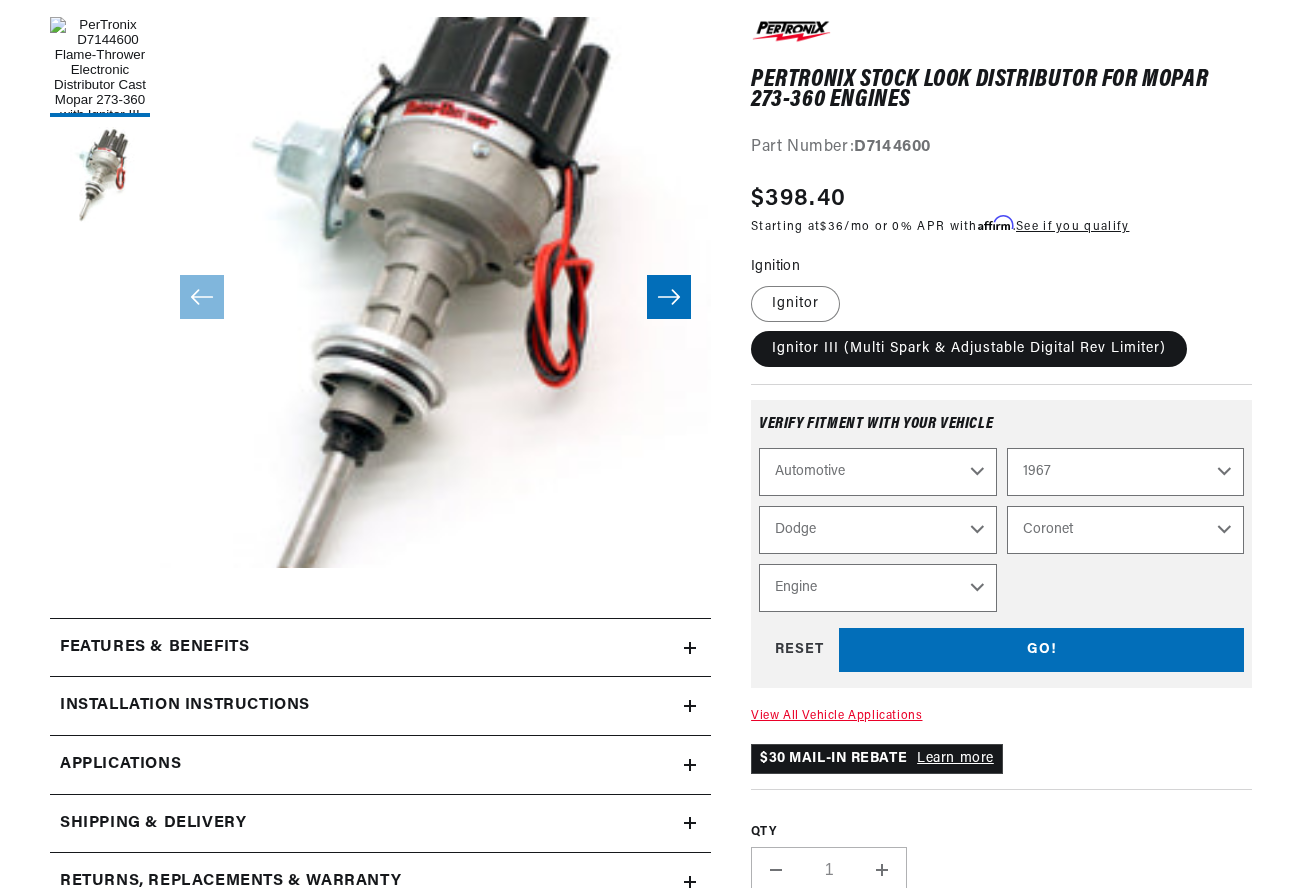 select on "318cid-5.2L" 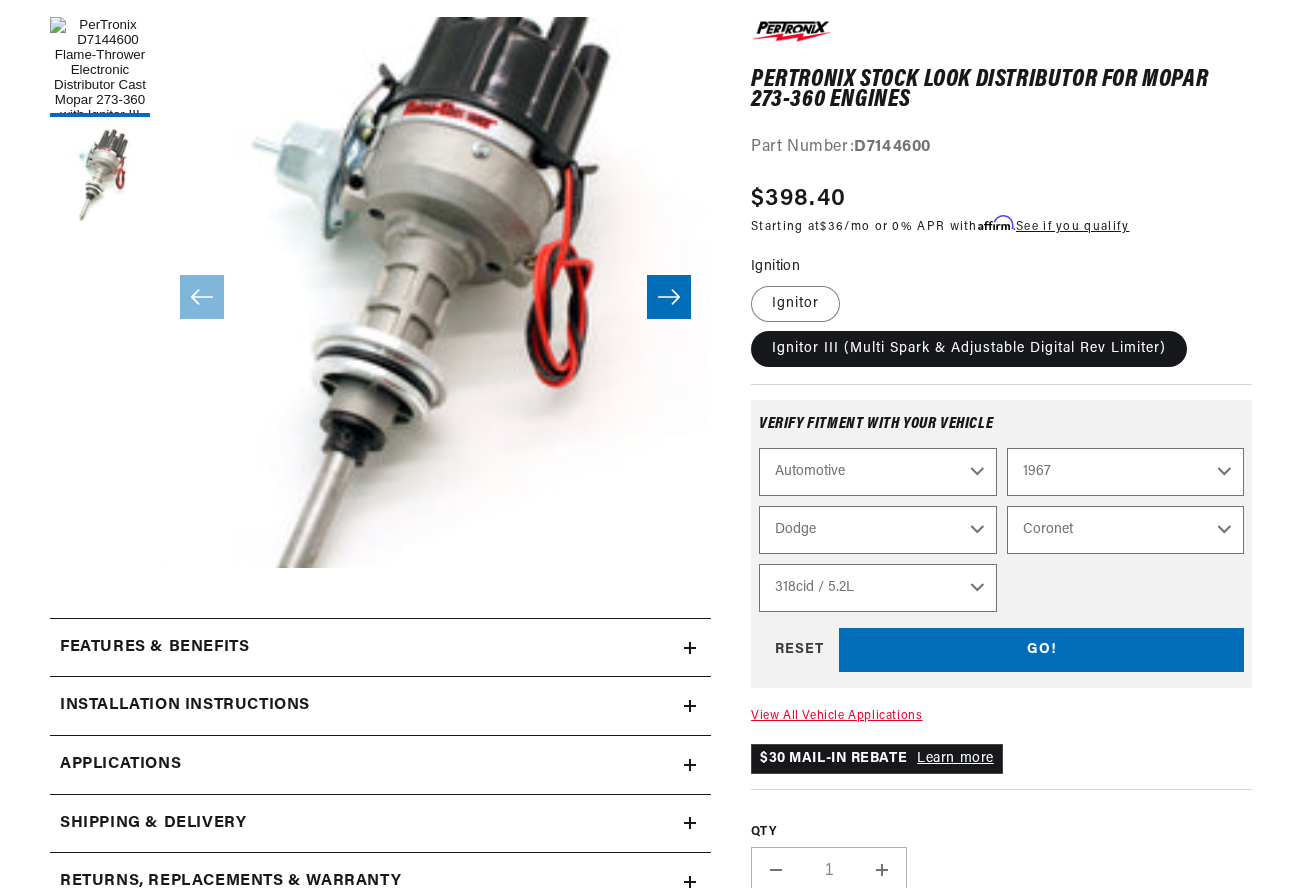 select 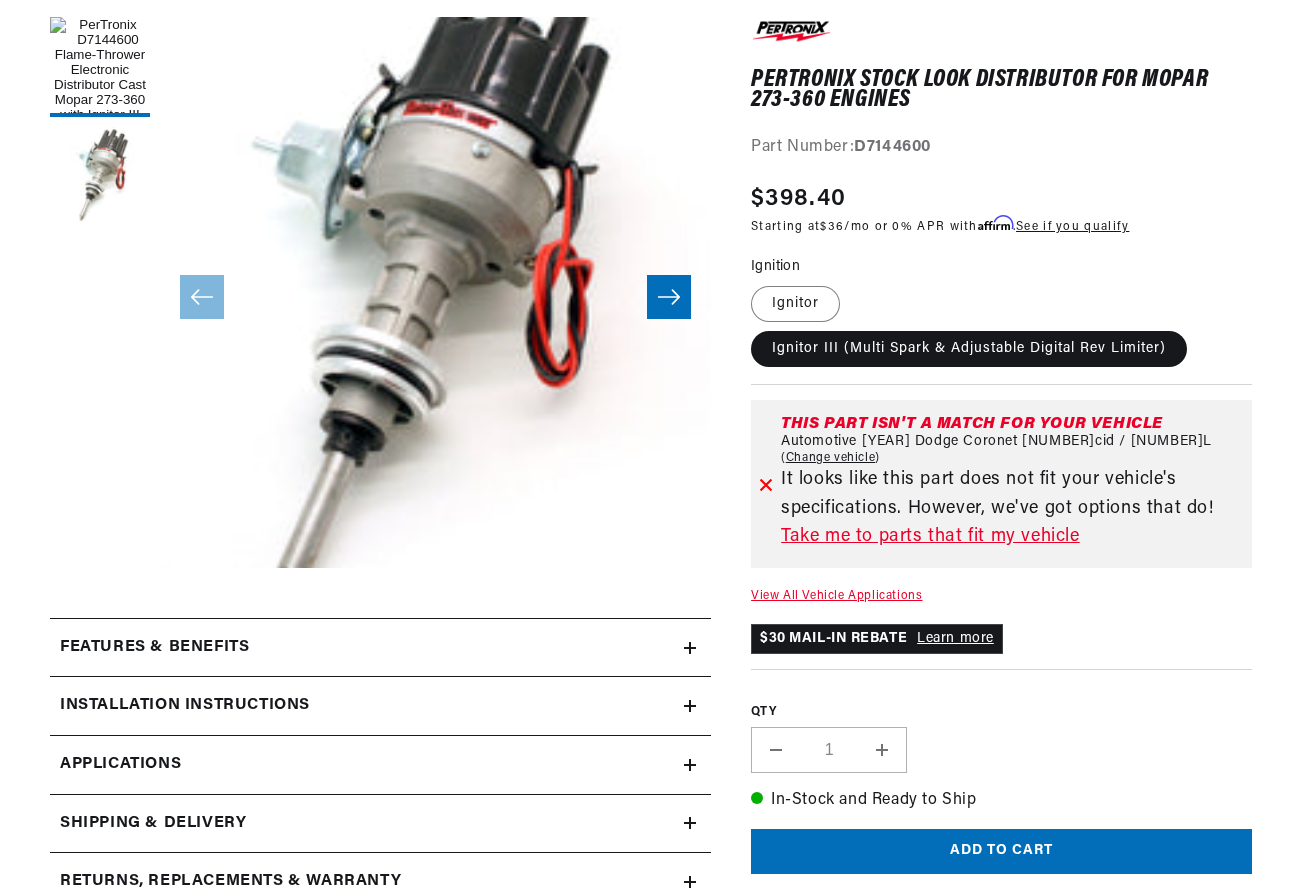 scroll, scrollTop: 0, scrollLeft: 0, axis: both 